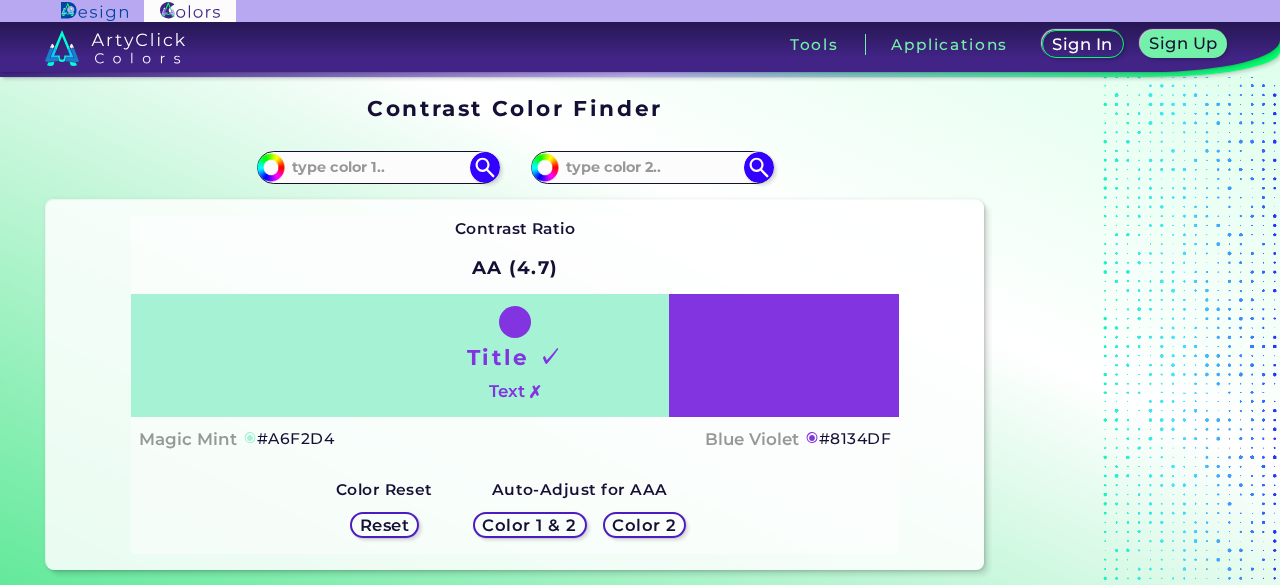scroll, scrollTop: 0, scrollLeft: 0, axis: both 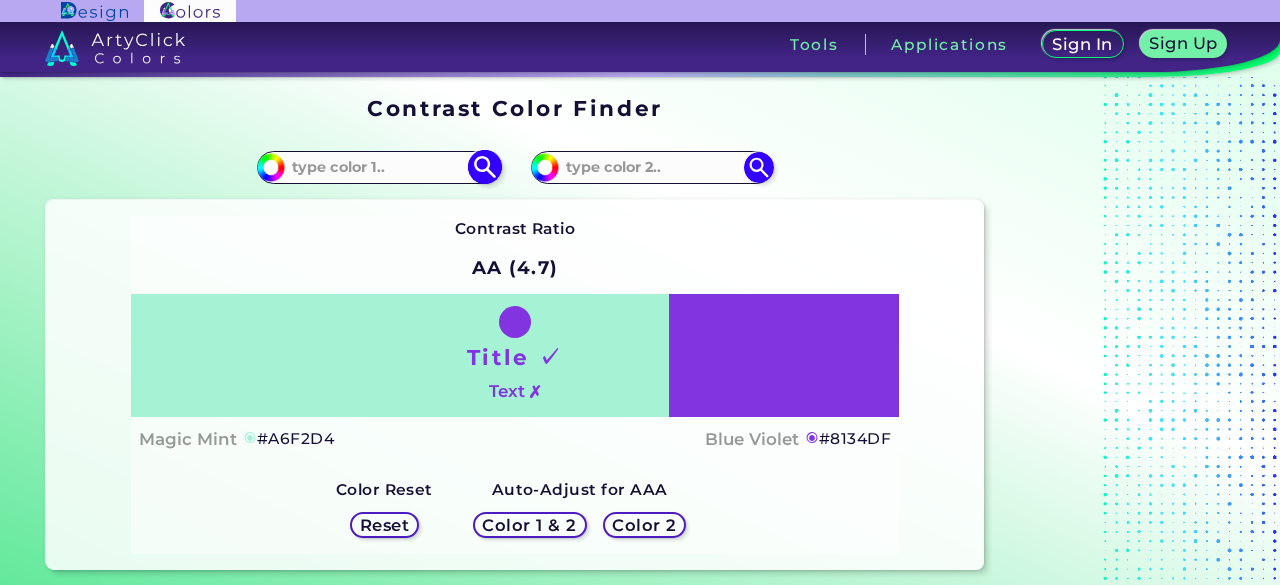 click at bounding box center (378, 167) 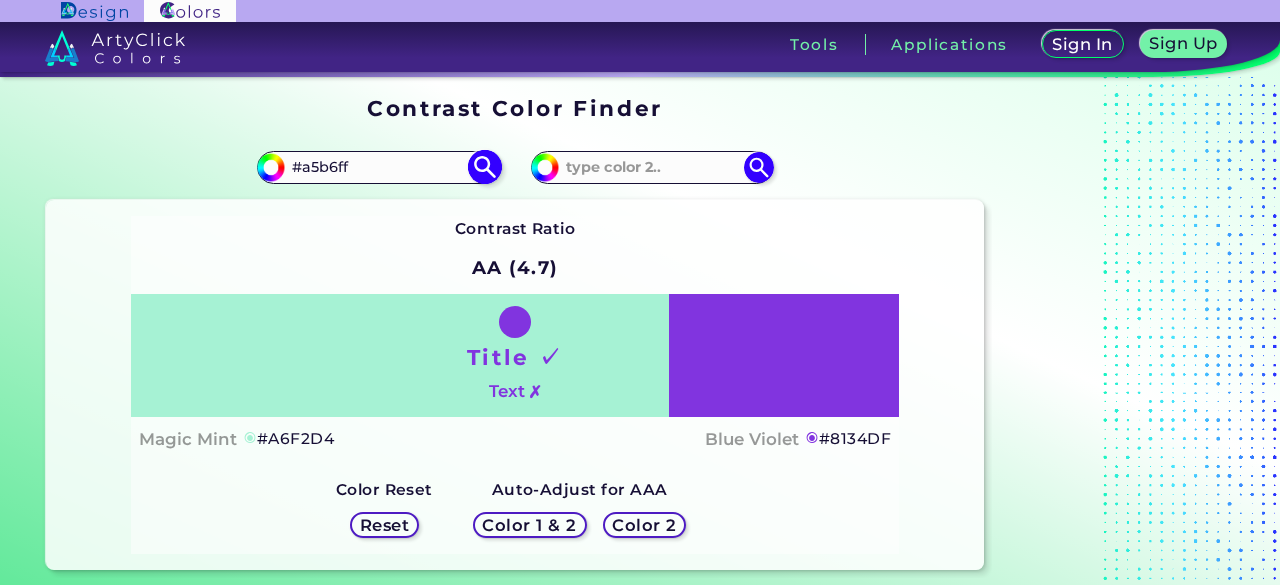 type on "#a5b6ff" 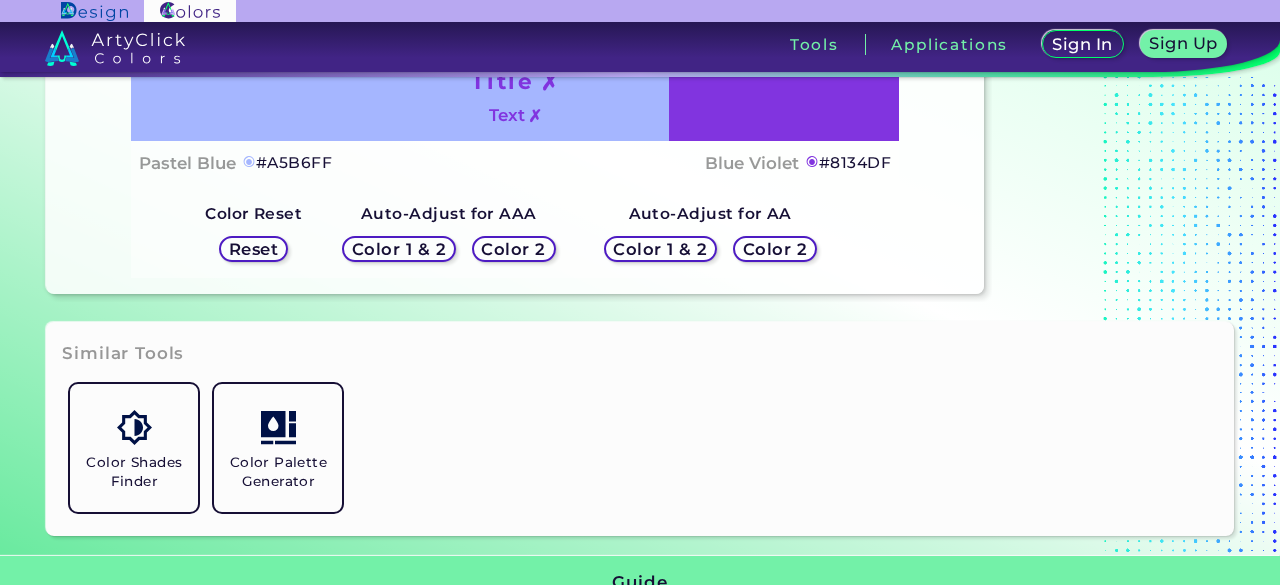 scroll, scrollTop: 200, scrollLeft: 0, axis: vertical 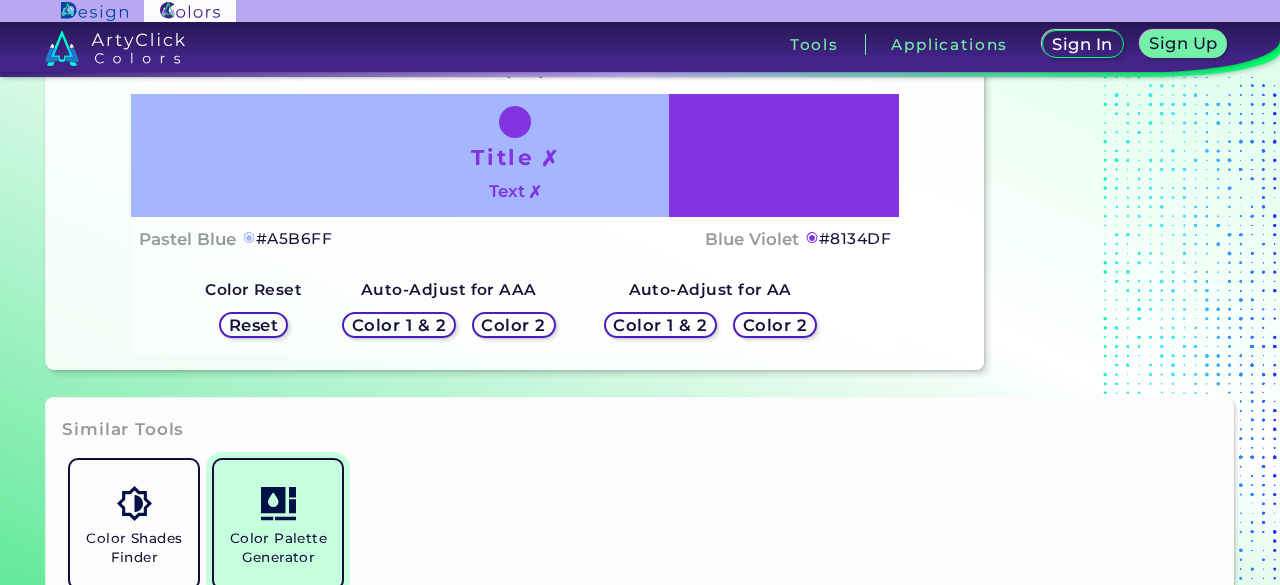 click on "Color Palette Generator" at bounding box center (278, 548) 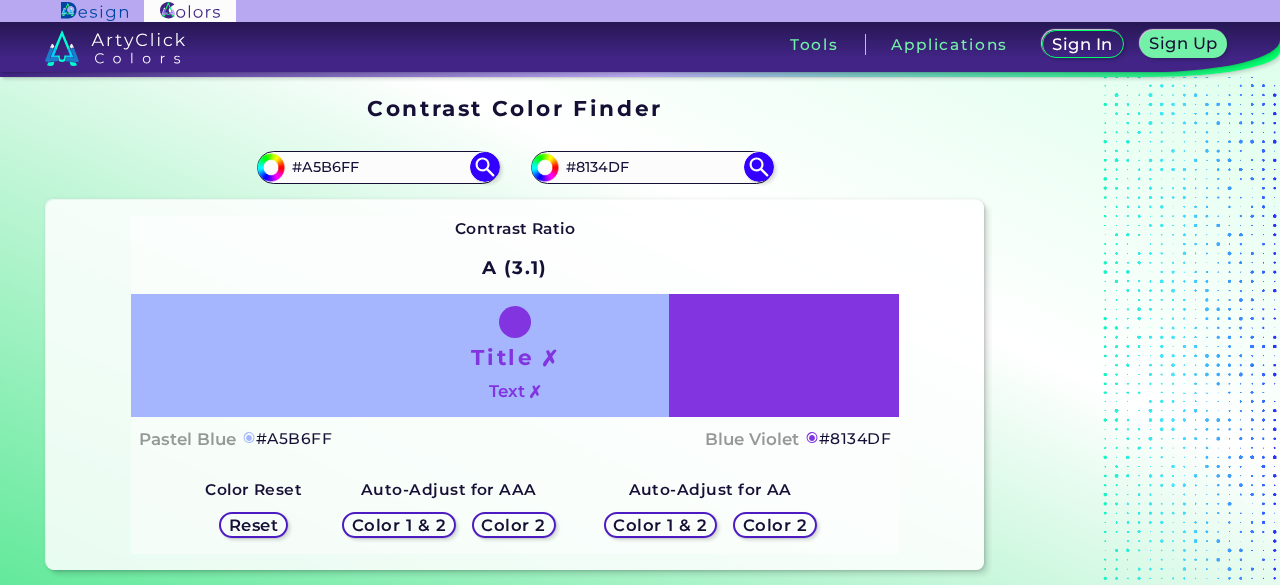 scroll, scrollTop: 0, scrollLeft: 0, axis: both 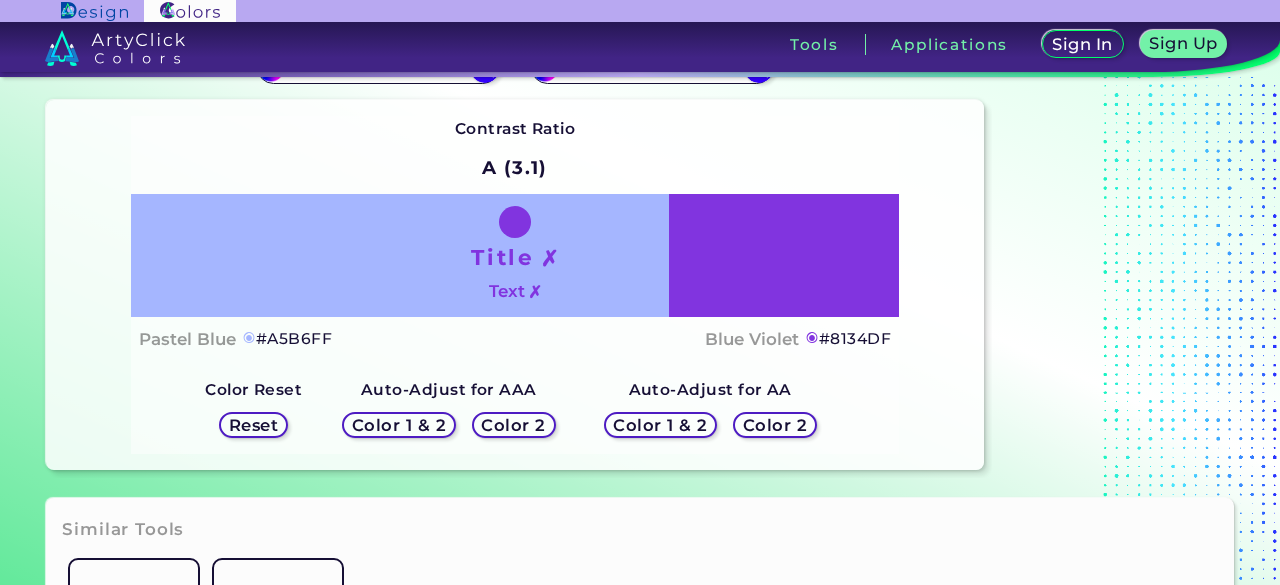 click at bounding box center (515, 222) 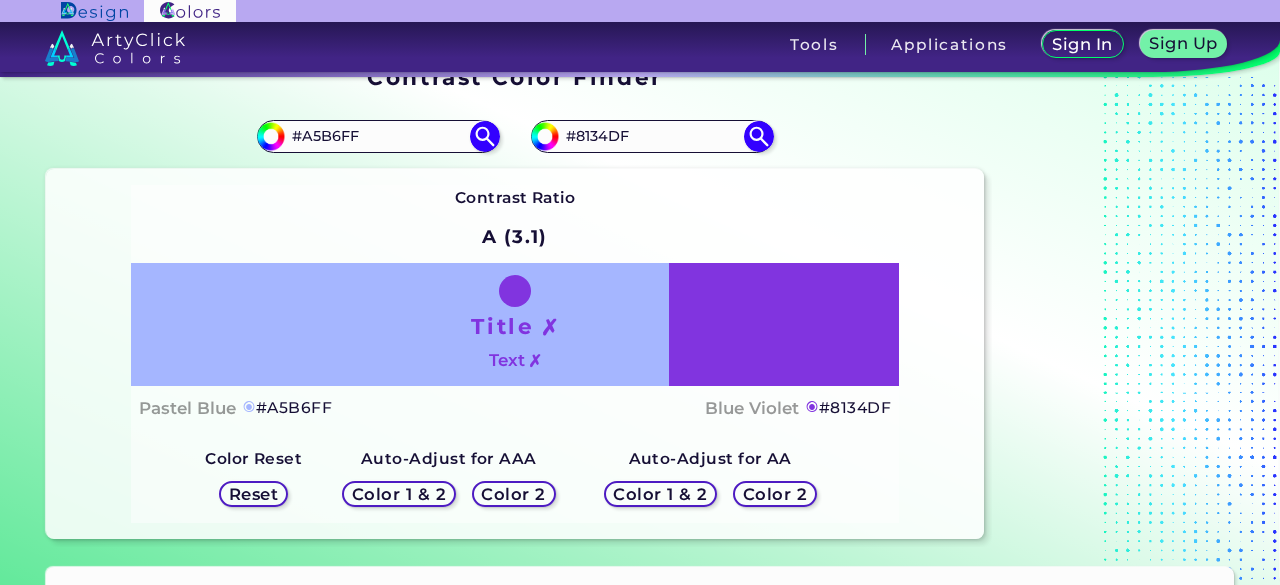 scroll, scrollTop: 0, scrollLeft: 0, axis: both 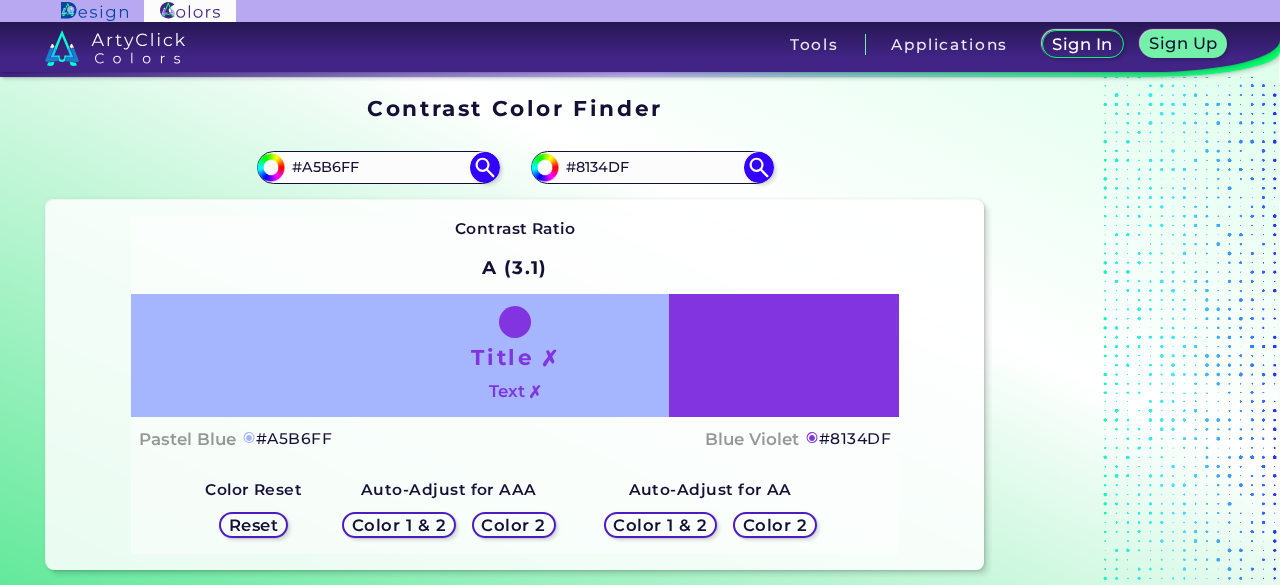 drag, startPoint x: 376, startPoint y: 161, endPoint x: 200, endPoint y: 187, distance: 177.9101 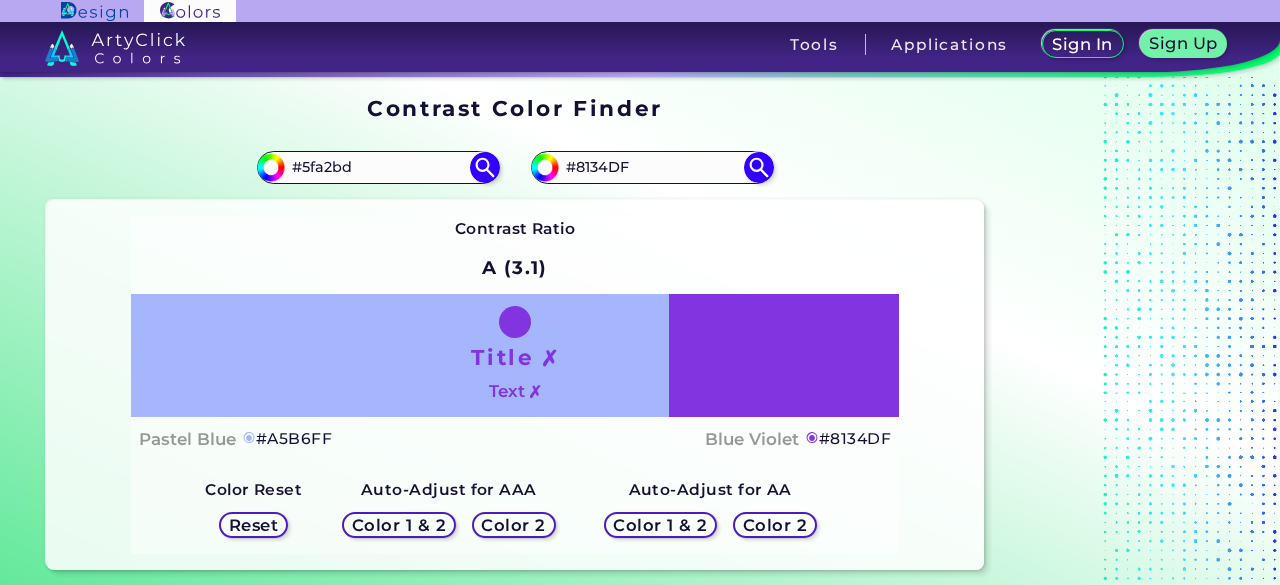 type on "#5fa2bd" 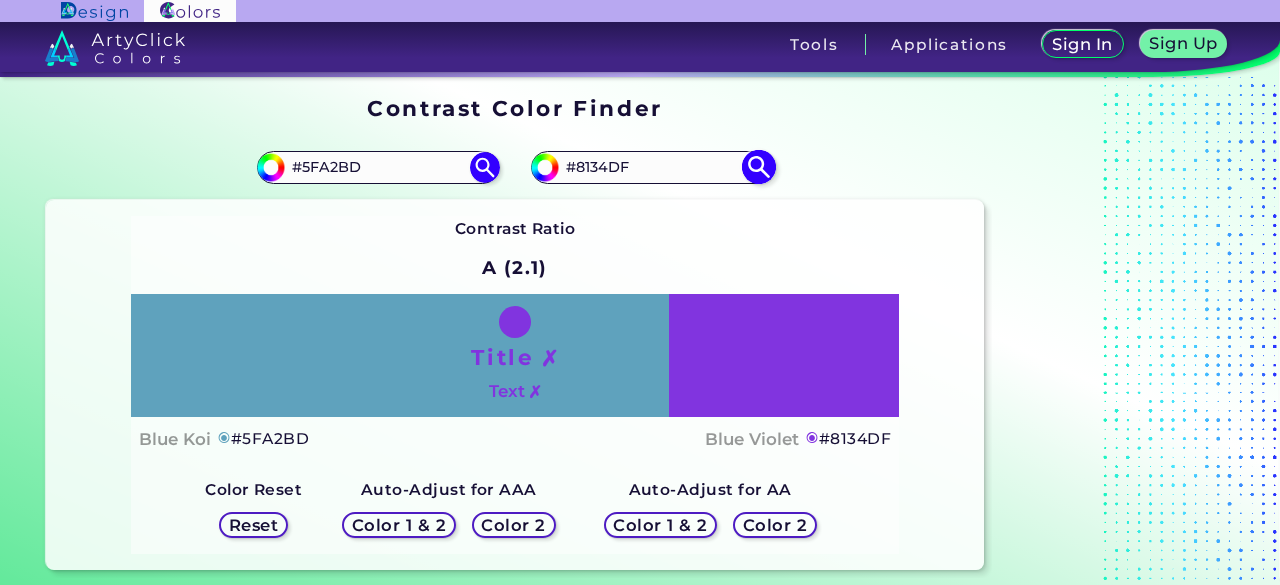 drag, startPoint x: 649, startPoint y: 167, endPoint x: 546, endPoint y: 169, distance: 103.01942 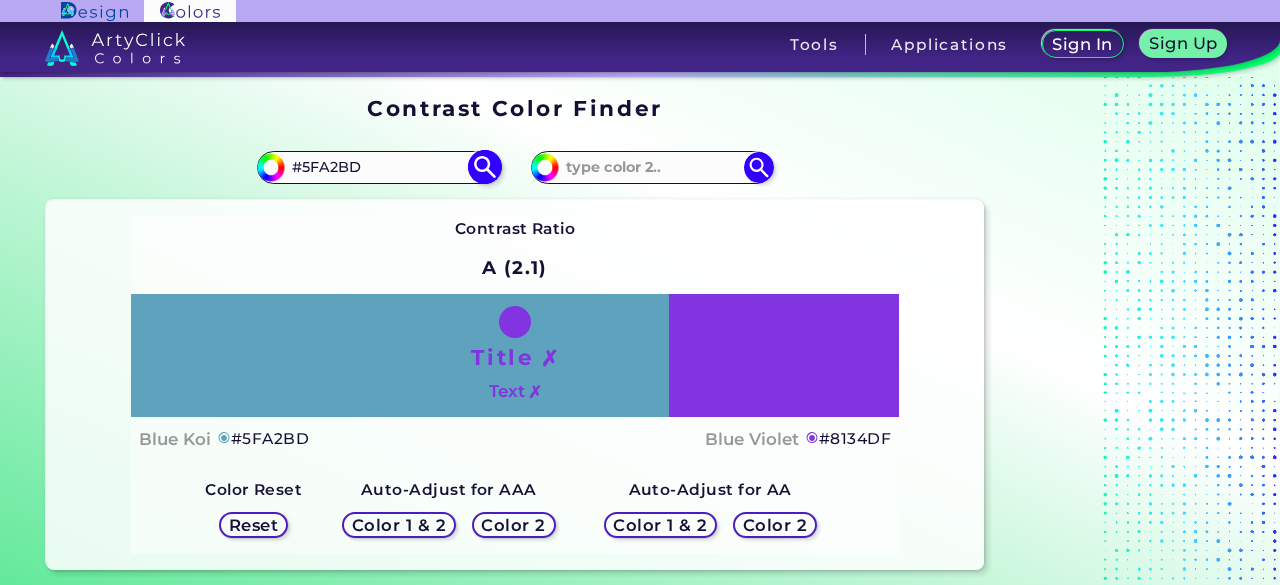 type 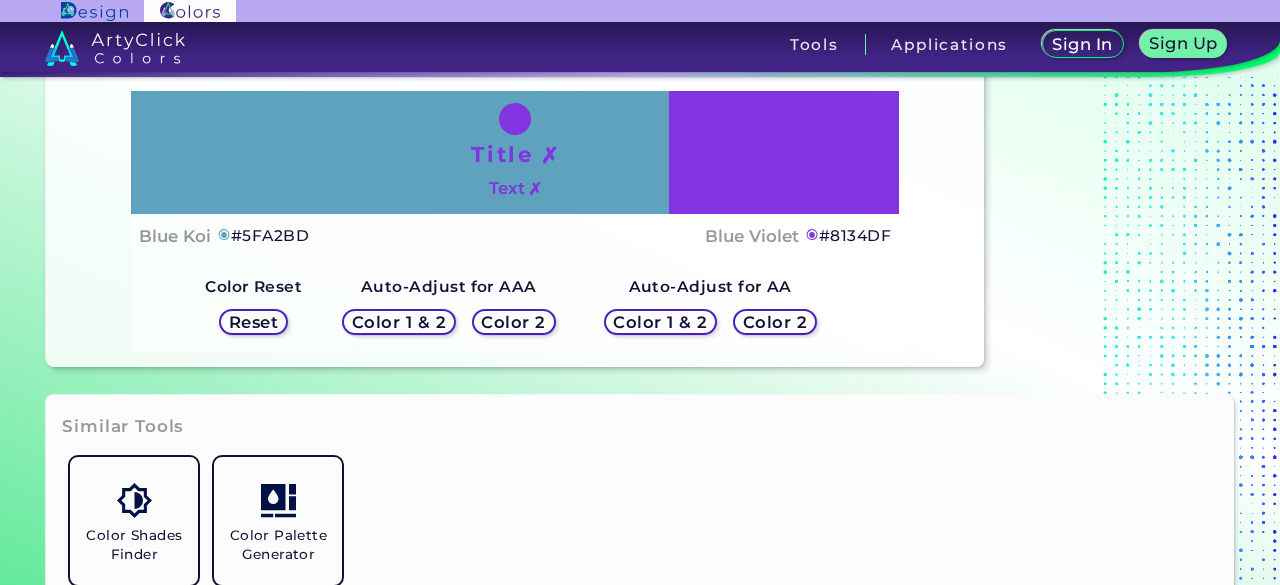 scroll, scrollTop: 0, scrollLeft: 0, axis: both 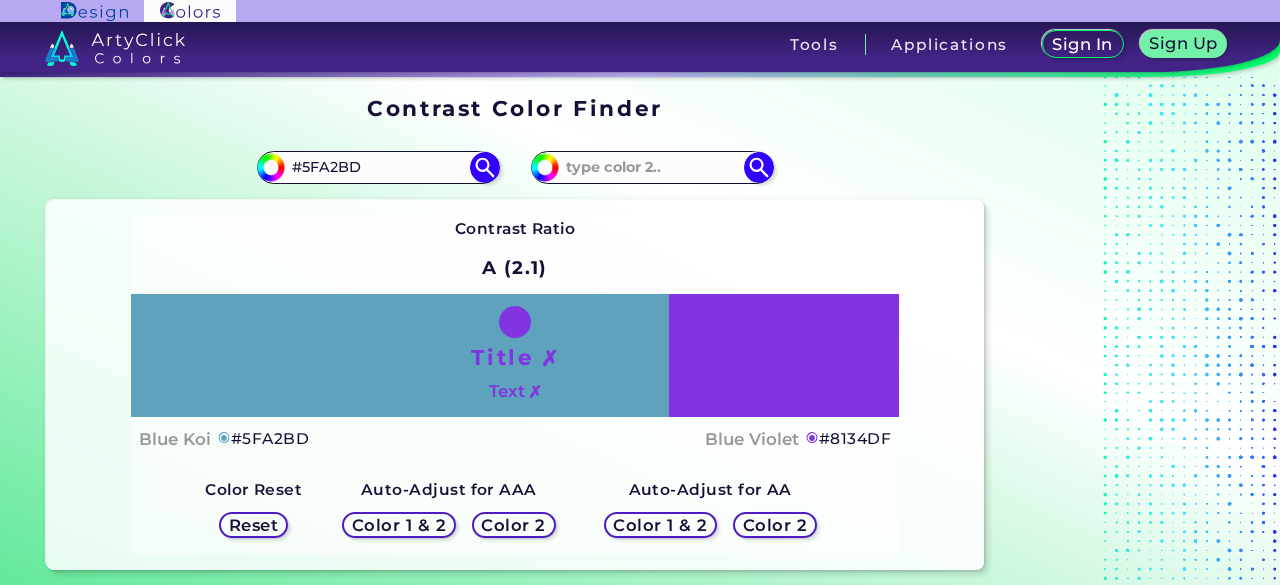 click on "Reset" at bounding box center [253, 524] 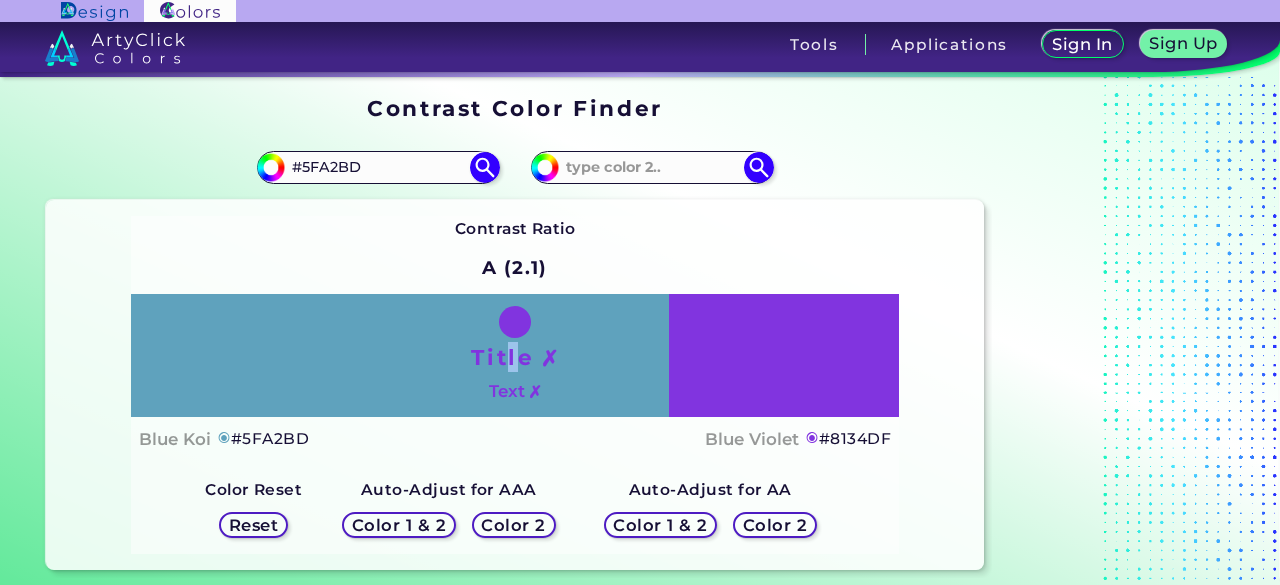drag, startPoint x: 510, startPoint y: 362, endPoint x: 578, endPoint y: 381, distance: 70.60453 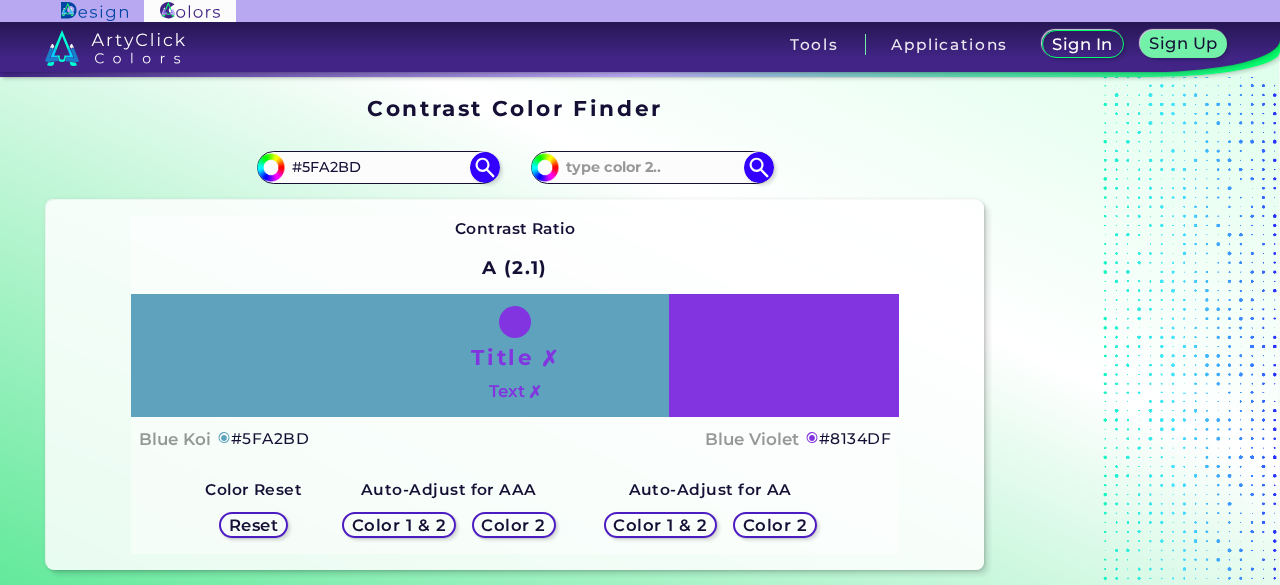 click on "Title ✗
Text ✗" at bounding box center (515, 355) 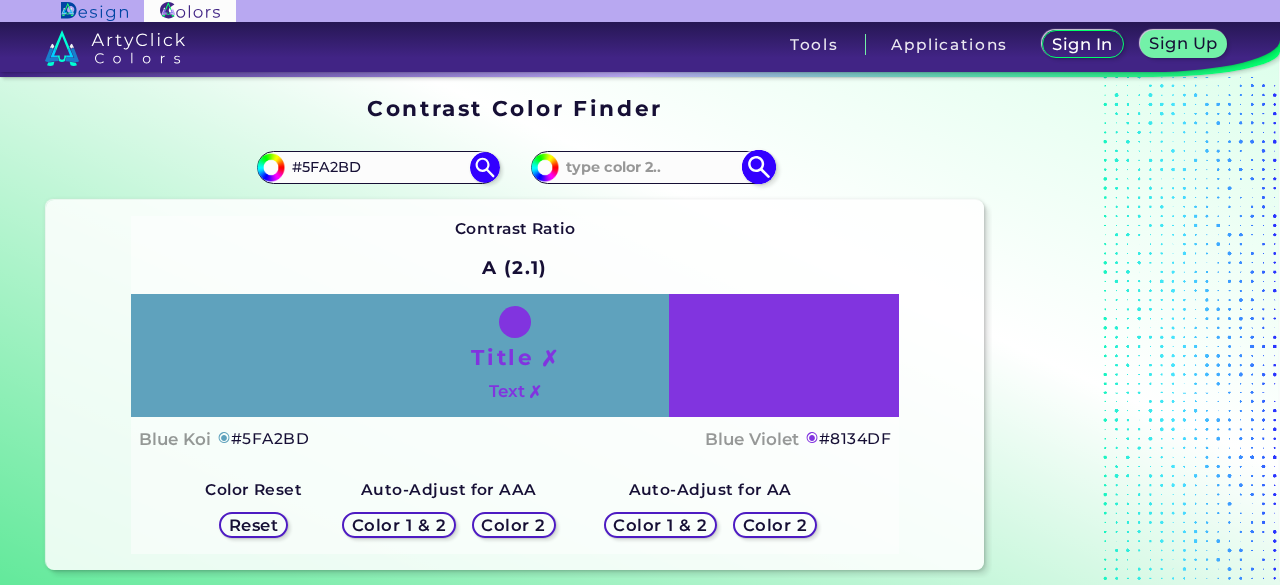 click at bounding box center [652, 167] 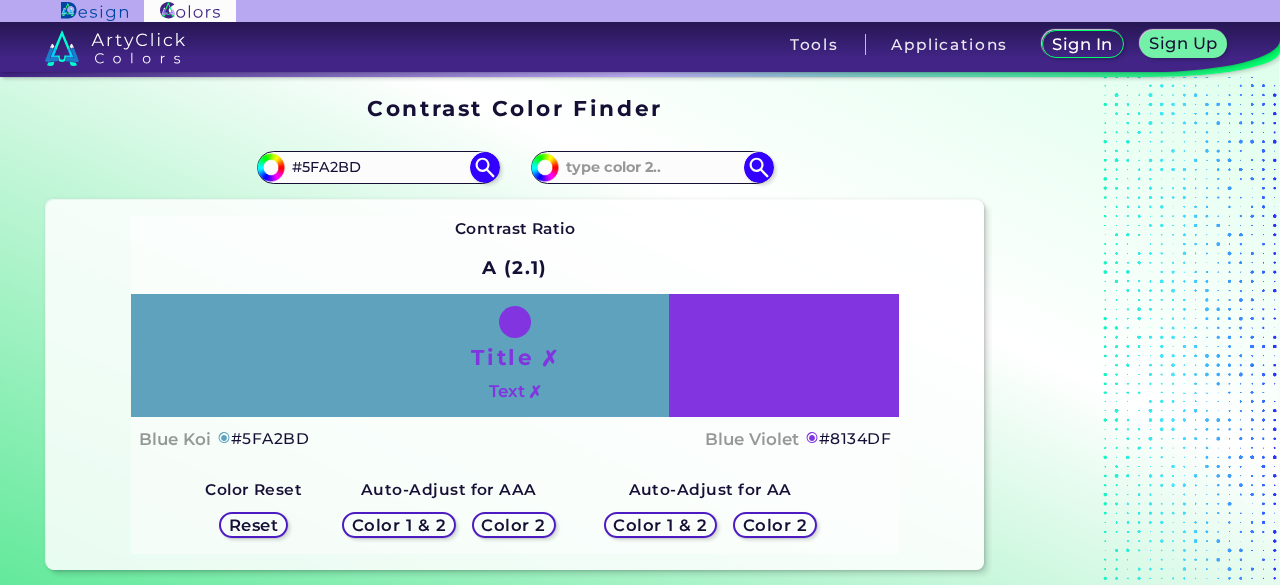 click on "Color 1 & 2" at bounding box center (399, 524) 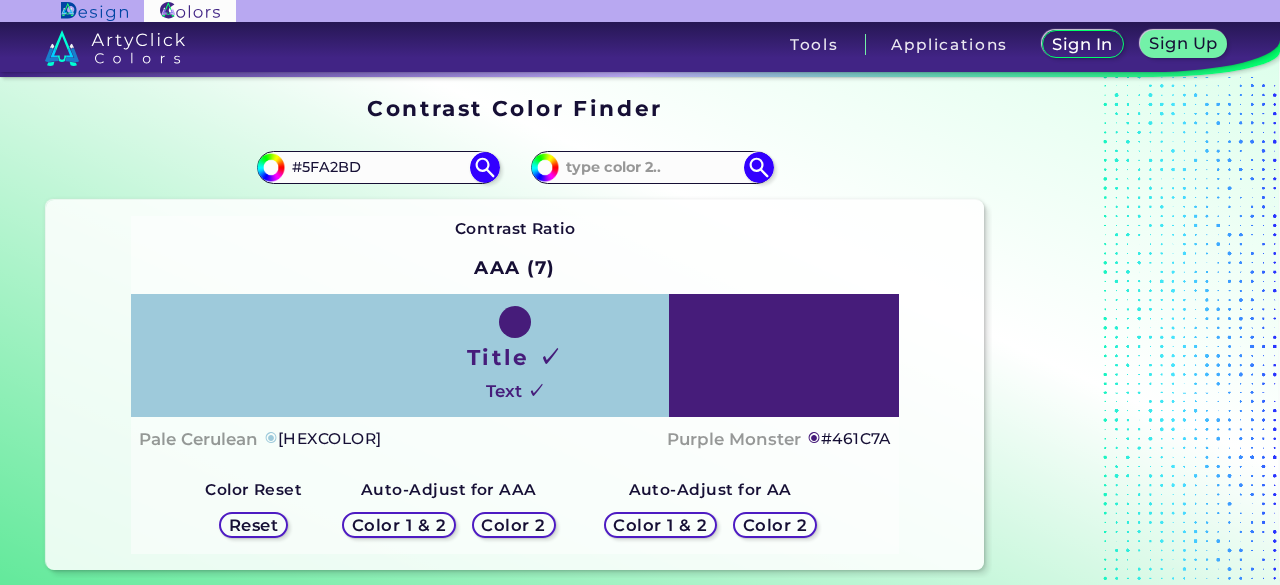 click on "Color 2" at bounding box center [513, 524] 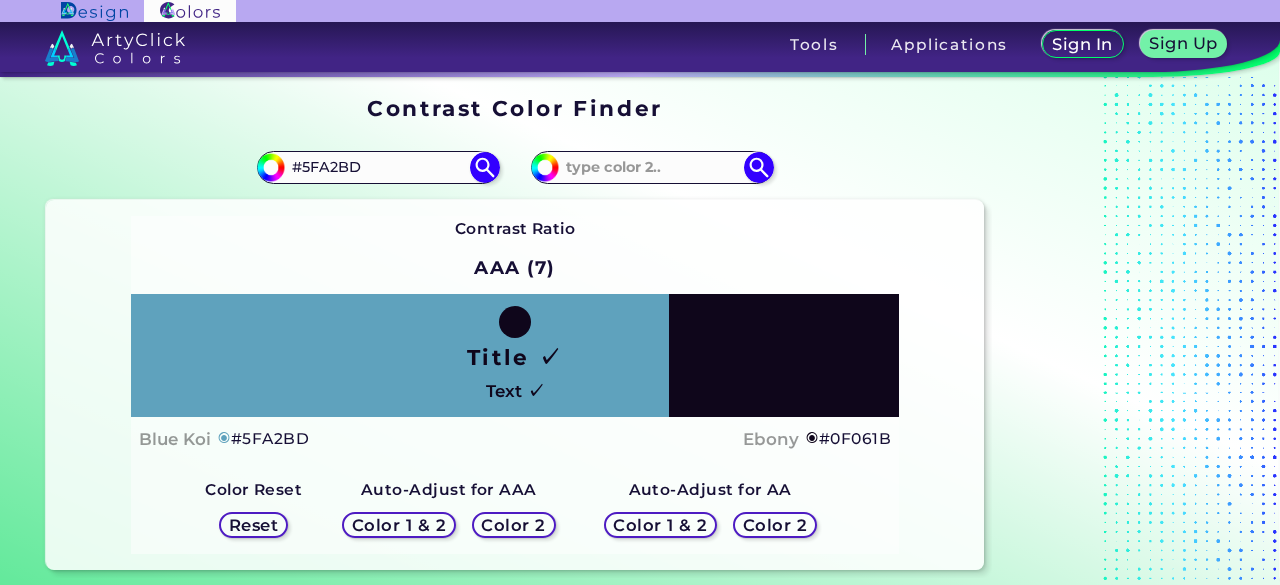 click on "Color 1 & 2" at bounding box center [398, 524] 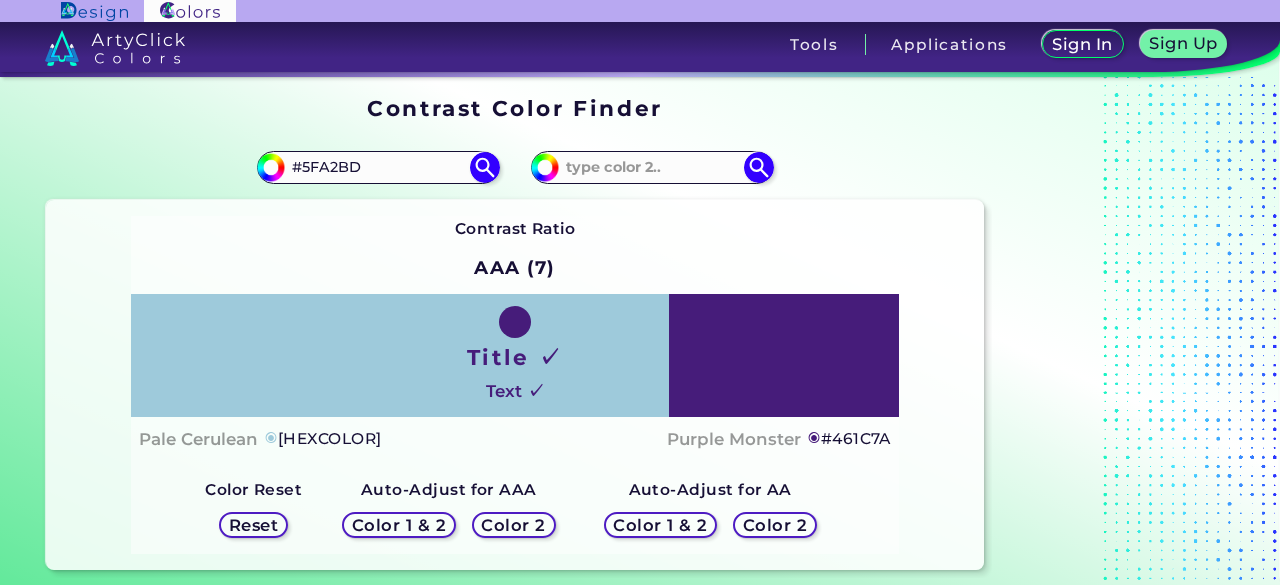 click on "Color 1 & 2" at bounding box center (660, 524) 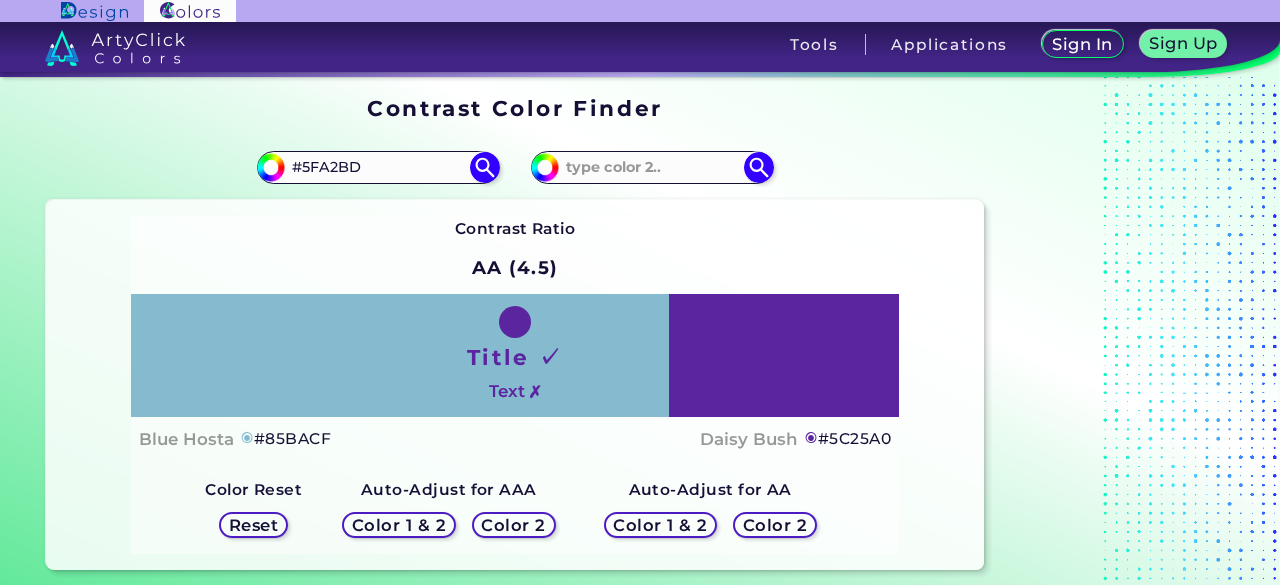 click on "Color 2" at bounding box center [775, 524] 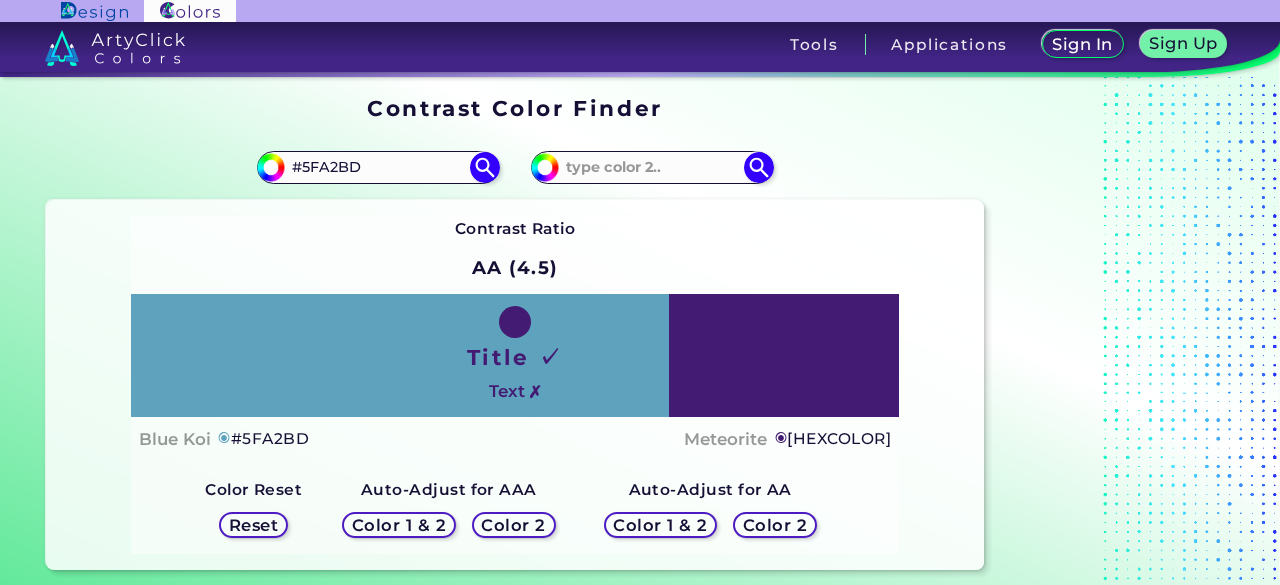 click on "Color 1 & 2
Color 2" at bounding box center (710, 525) 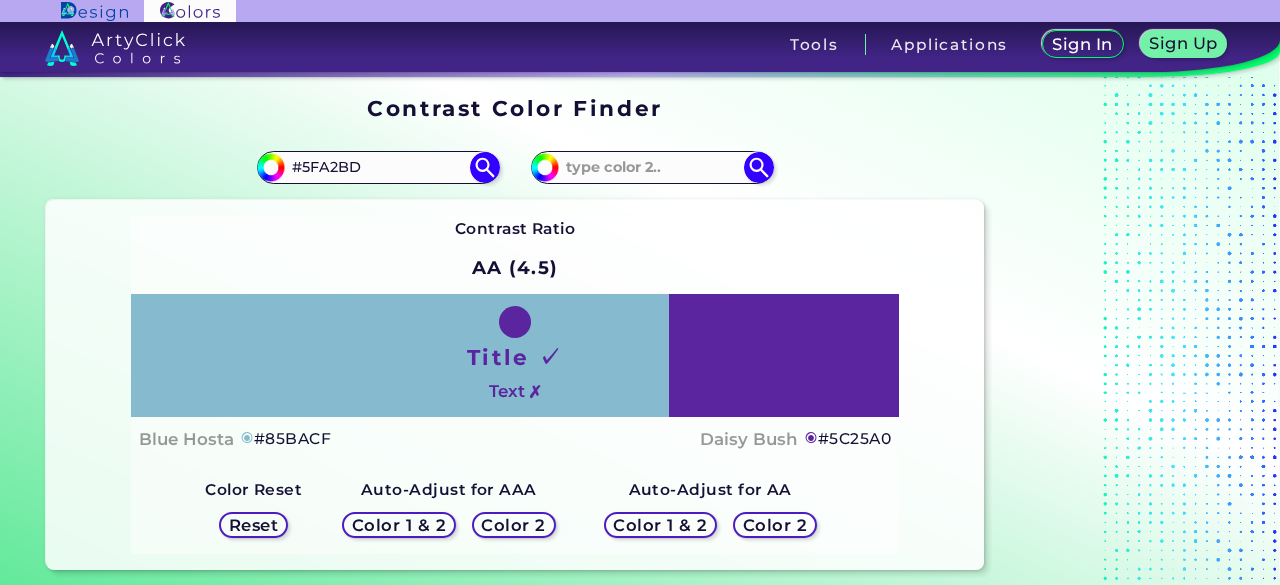 click on "Title ✓
Text ✗" at bounding box center (515, 355) 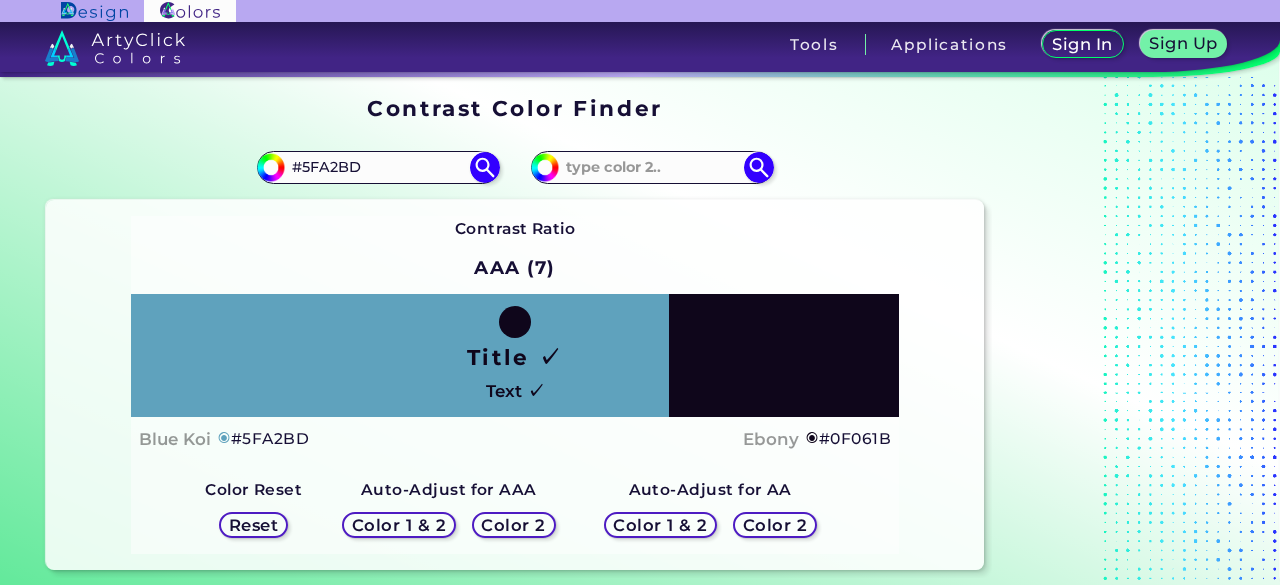 click on "Color 1 & 2
Color 2" at bounding box center (448, 525) 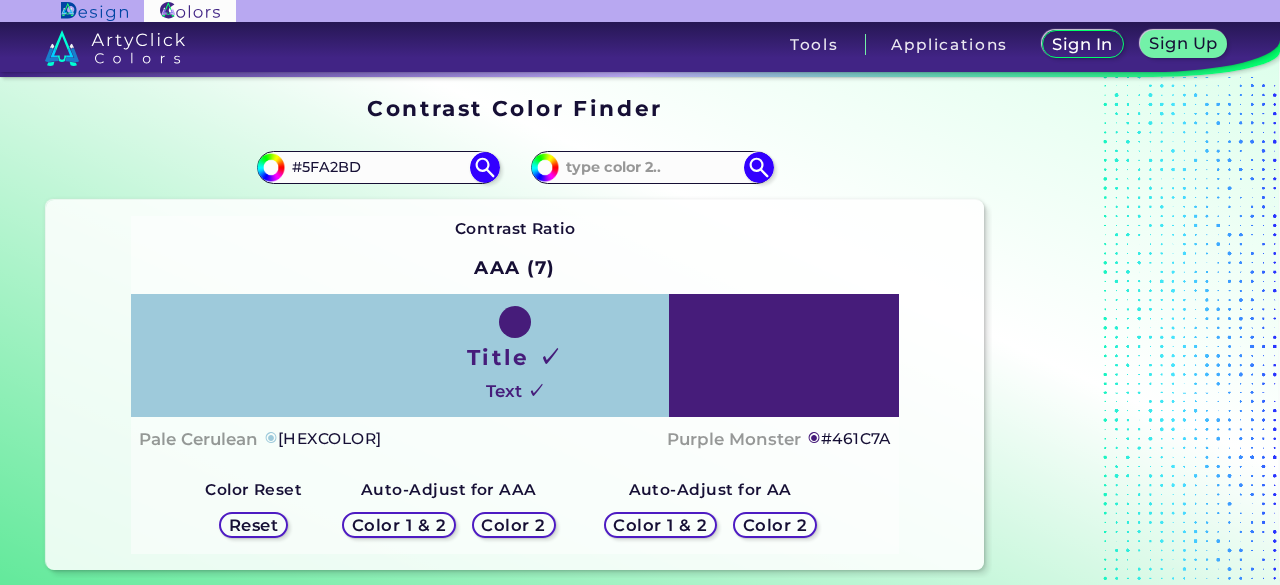 click on "Reset" at bounding box center (253, 524) 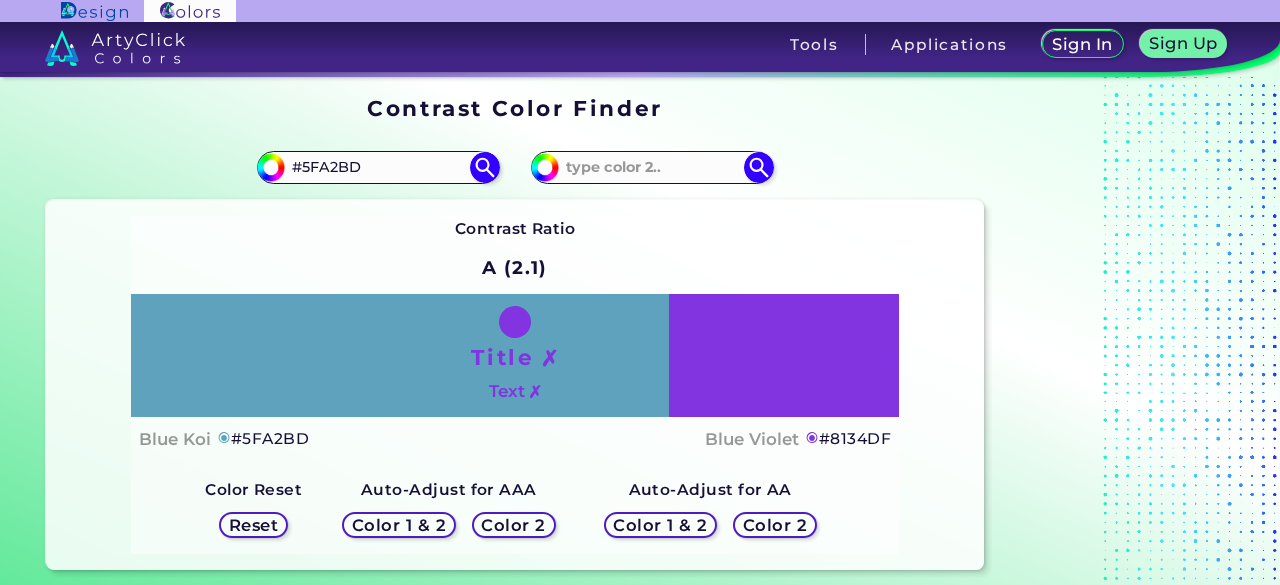click on "Reset" at bounding box center [253, 524] 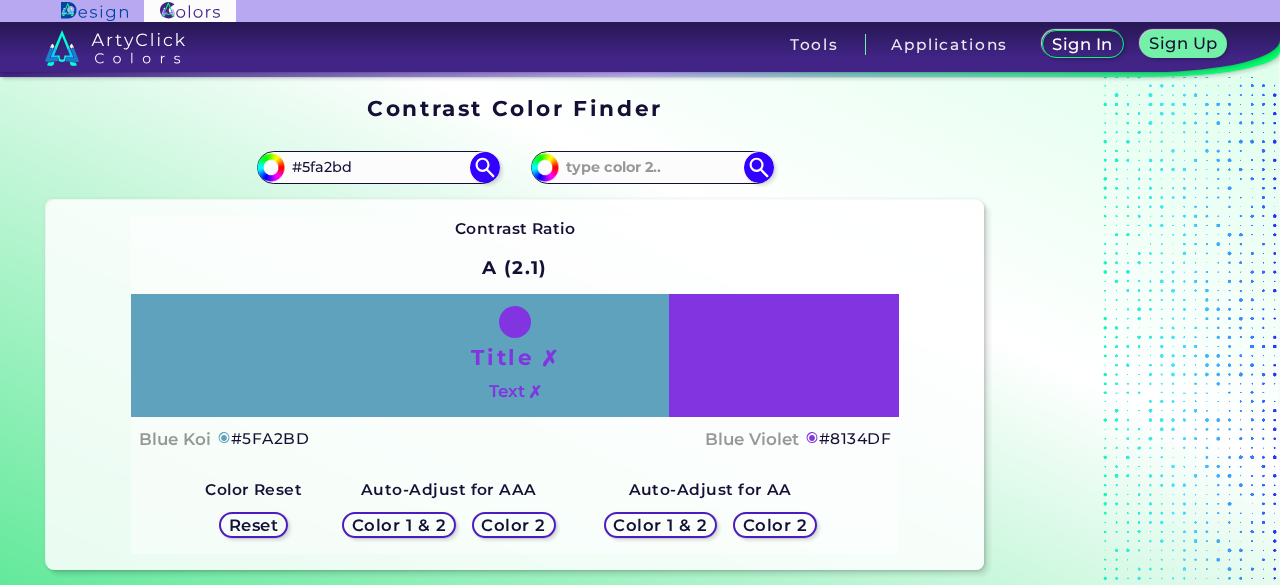 type on "#5fa2bd" 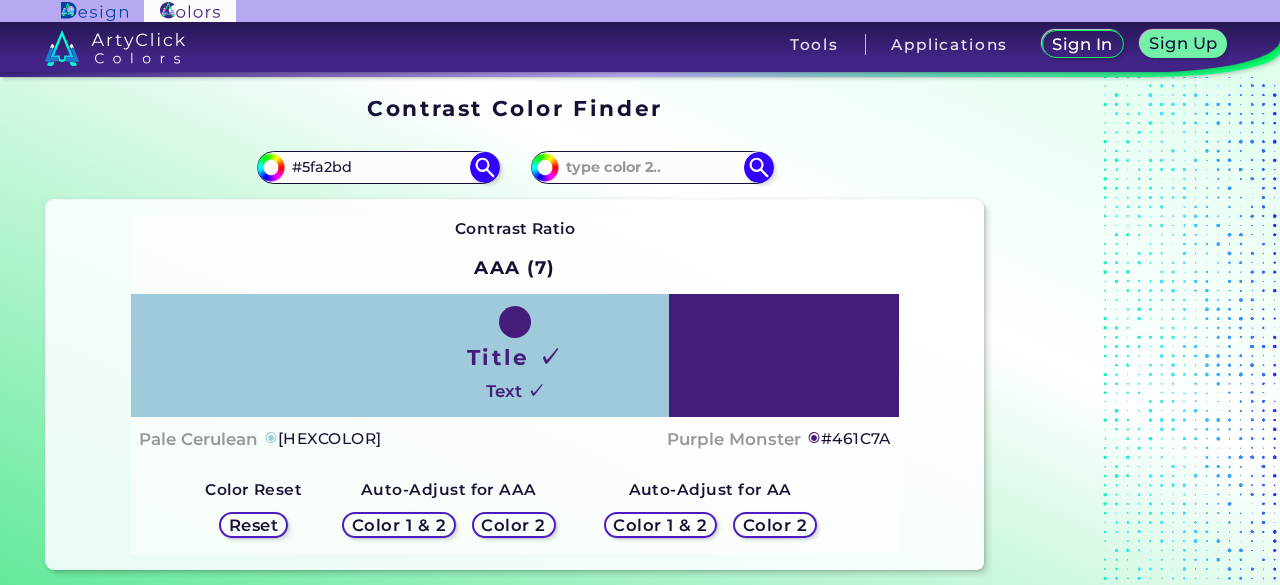 click on "Color 2" at bounding box center (514, 524) 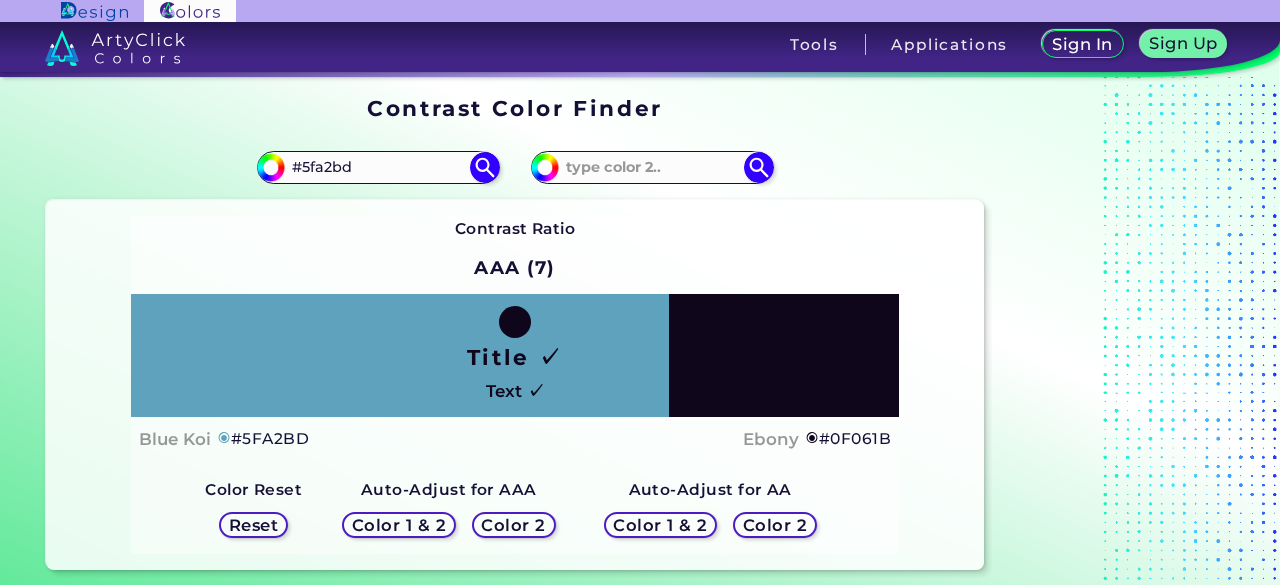 click on "Color 1 & 2" at bounding box center [661, 524] 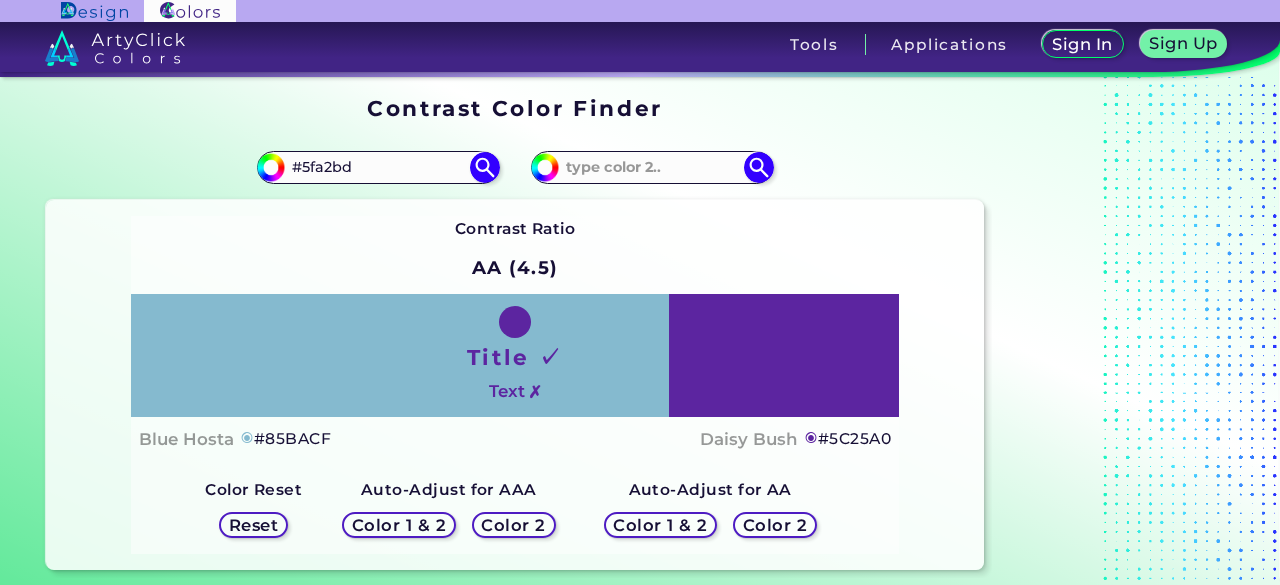 click on "Color 2" at bounding box center (775, 524) 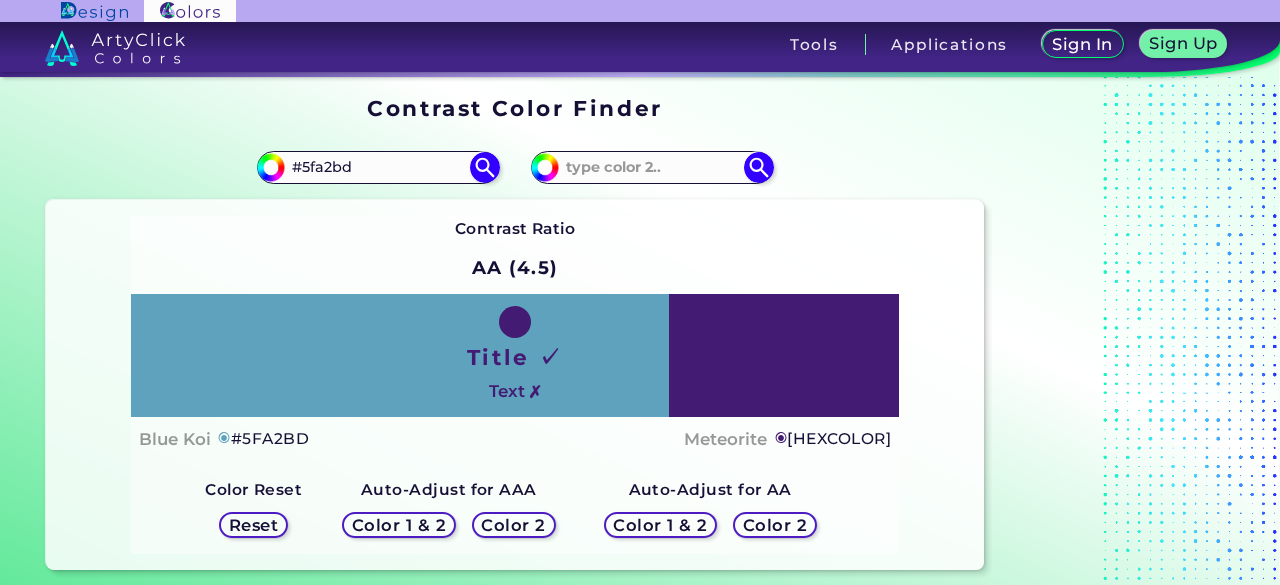 click on "Title ✓
Text ✗
Blue Koi
◉
[COLOR]
Meteorite
◉
[COLOR]" at bounding box center (515, 377) 